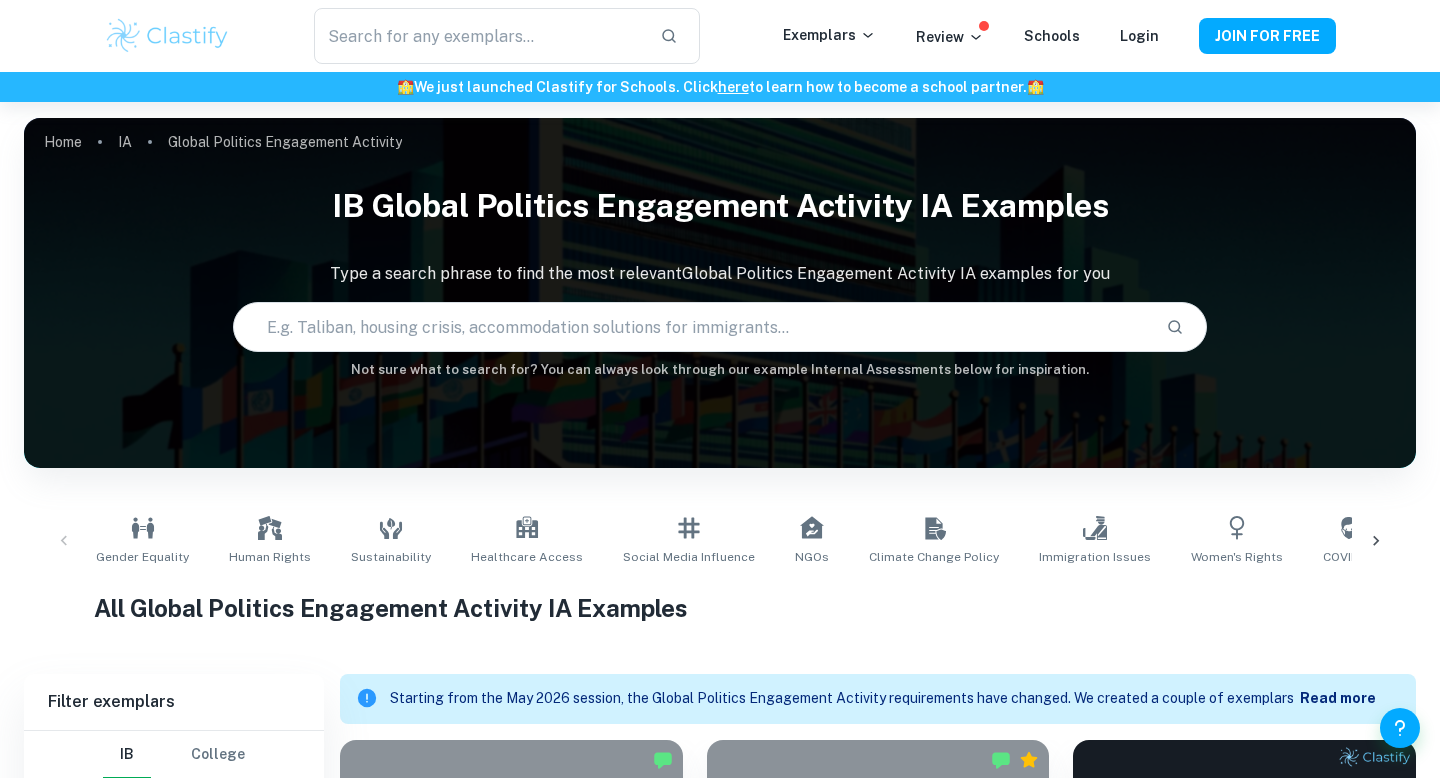 scroll, scrollTop: 514, scrollLeft: 0, axis: vertical 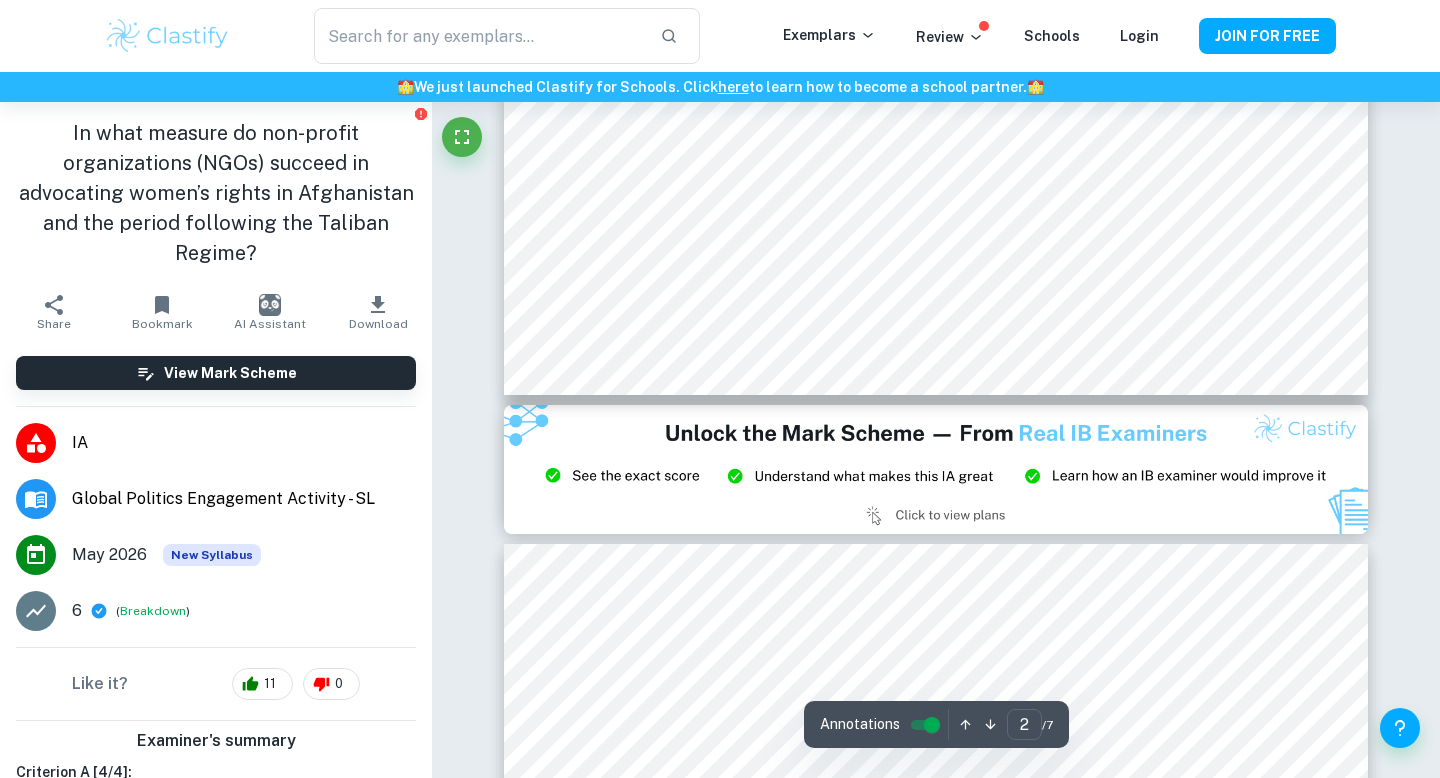 type on "3" 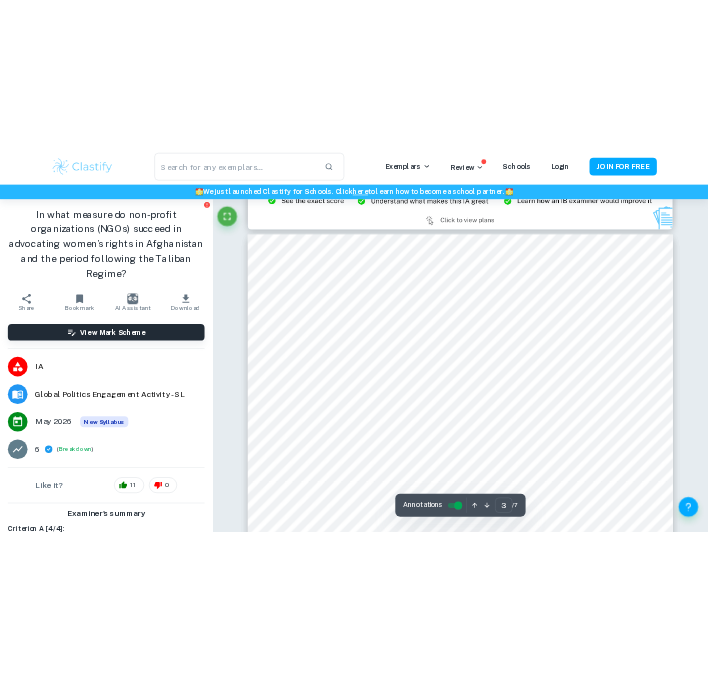 scroll, scrollTop: 2506, scrollLeft: 0, axis: vertical 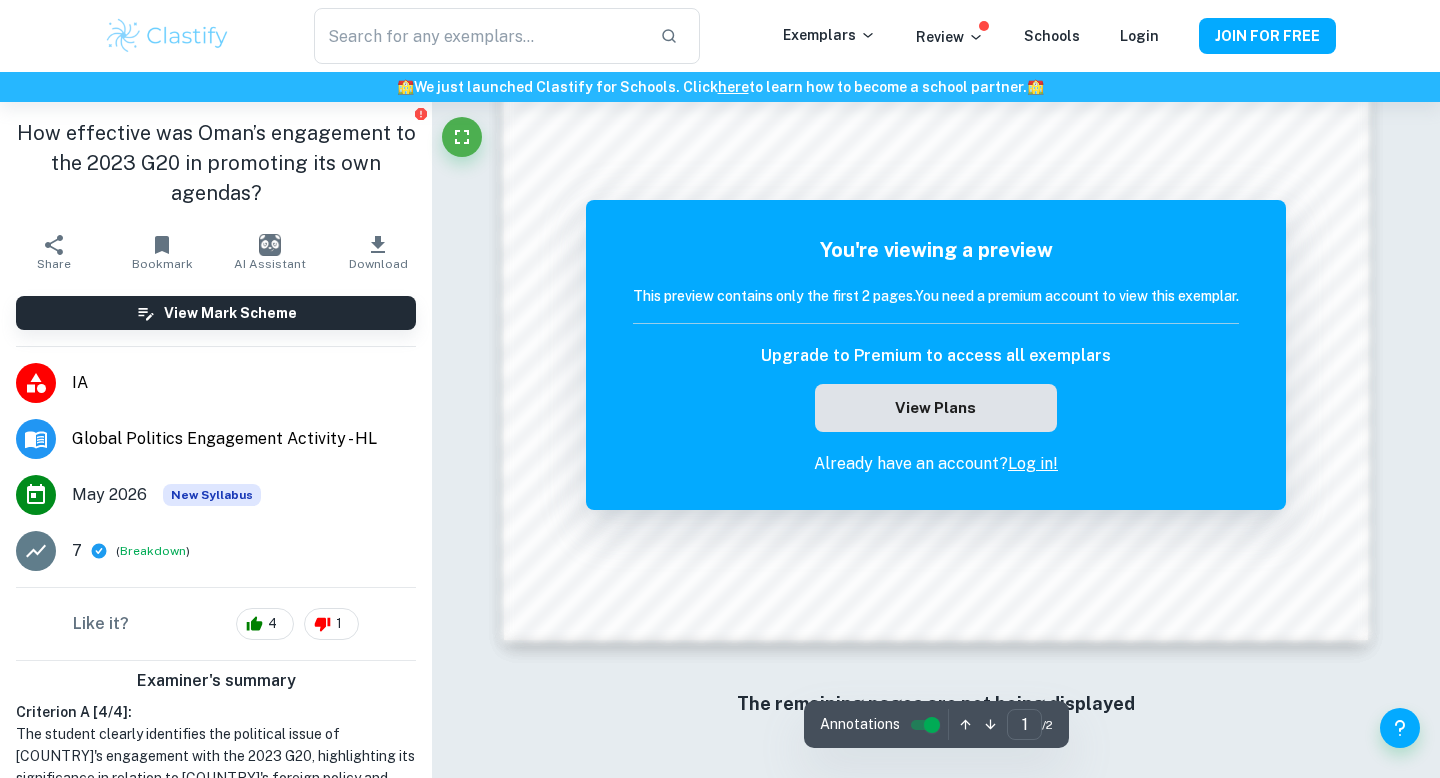 click on "View Plans" at bounding box center [936, 408] 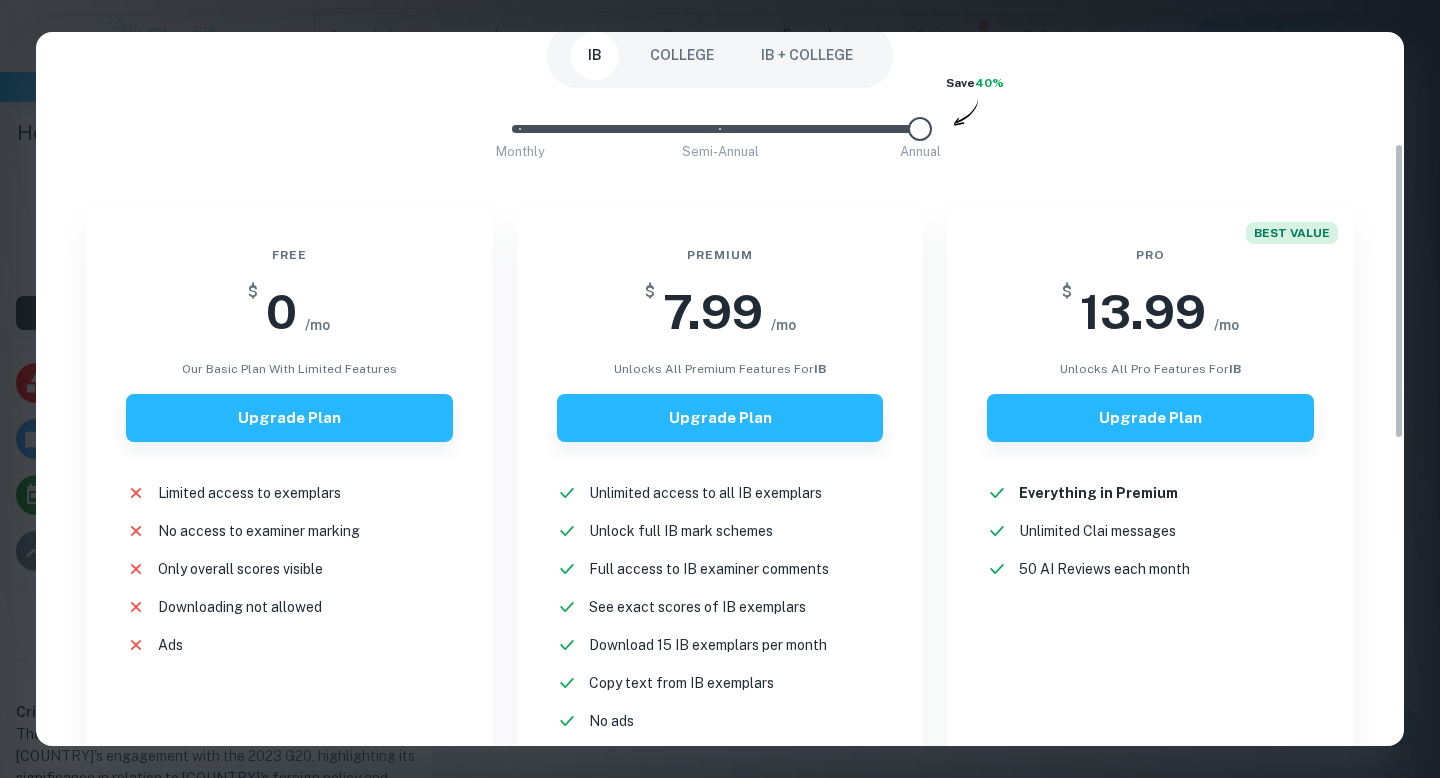 scroll, scrollTop: 276, scrollLeft: 0, axis: vertical 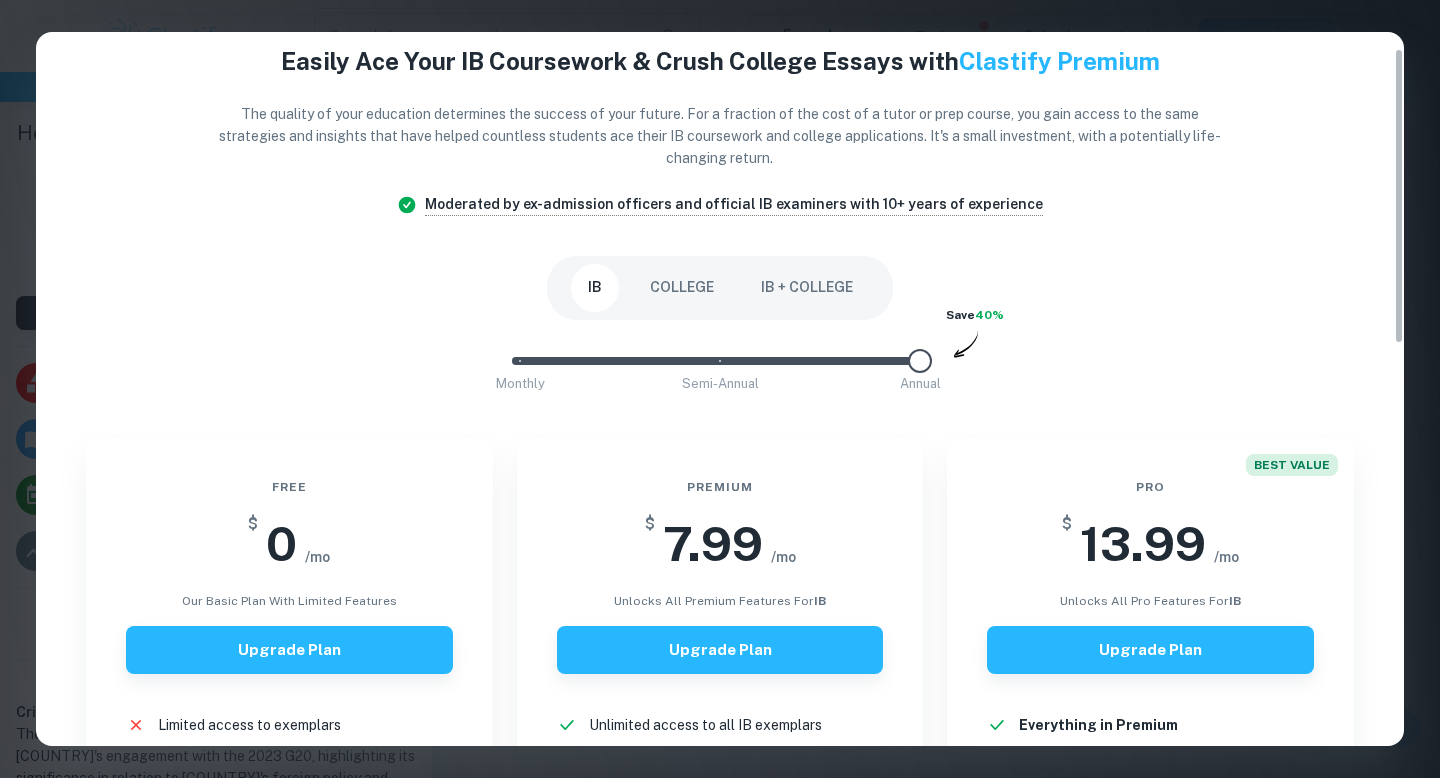 click at bounding box center [1369, 23] 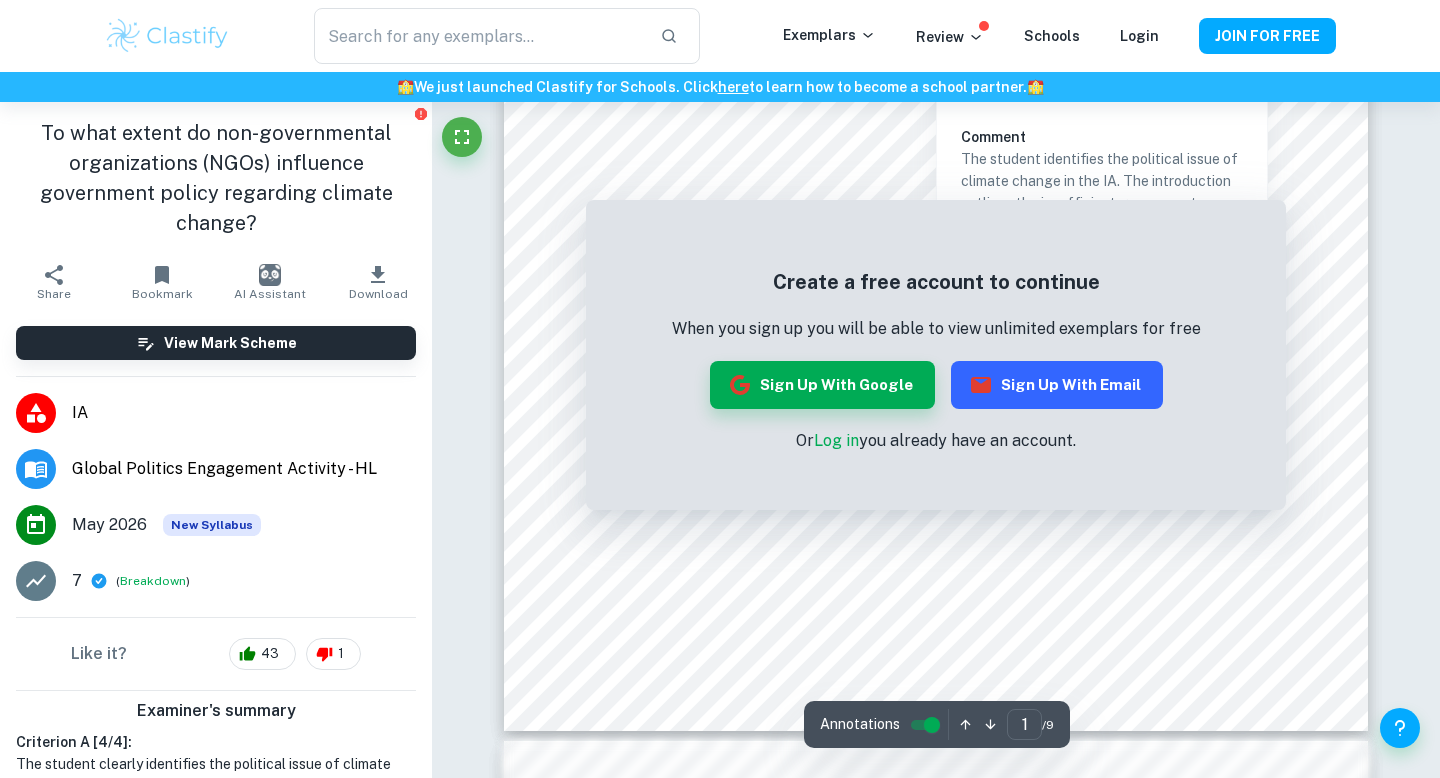 scroll, scrollTop: 1251, scrollLeft: 0, axis: vertical 